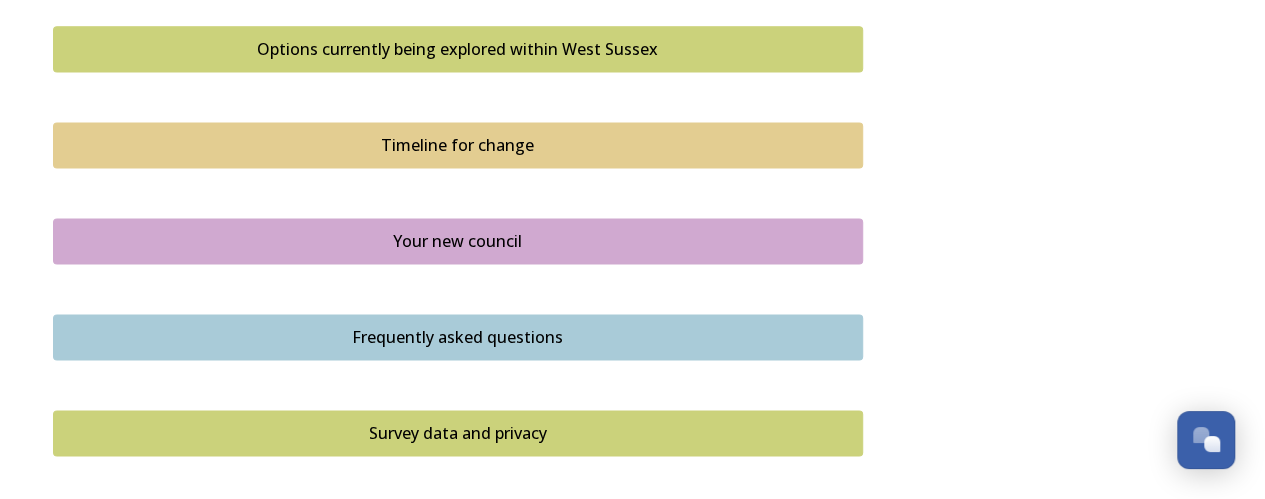 scroll, scrollTop: 1500, scrollLeft: 0, axis: vertical 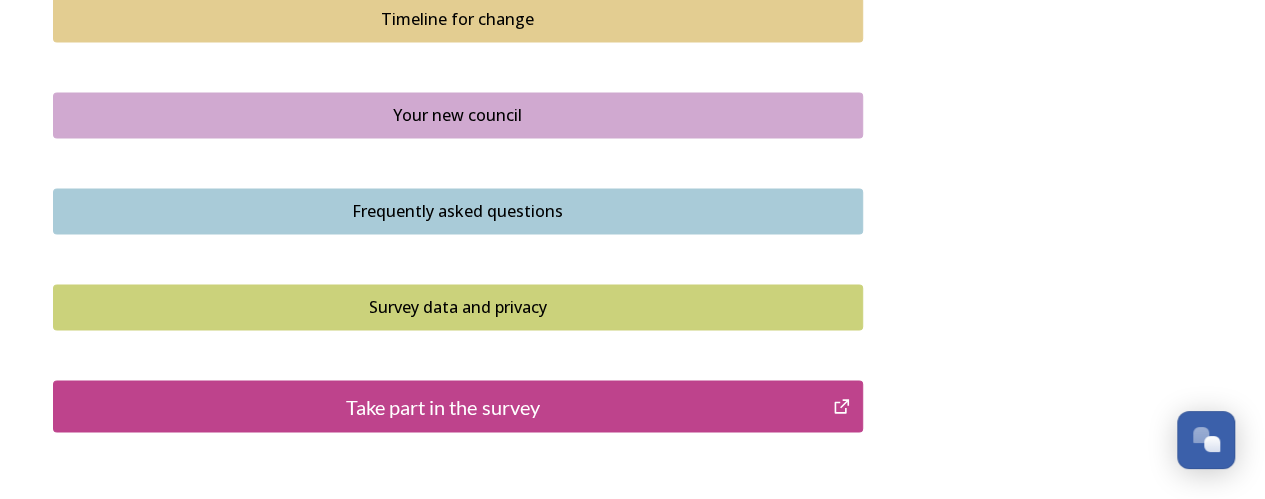 click on "Take part in the survey" at bounding box center (443, 406) 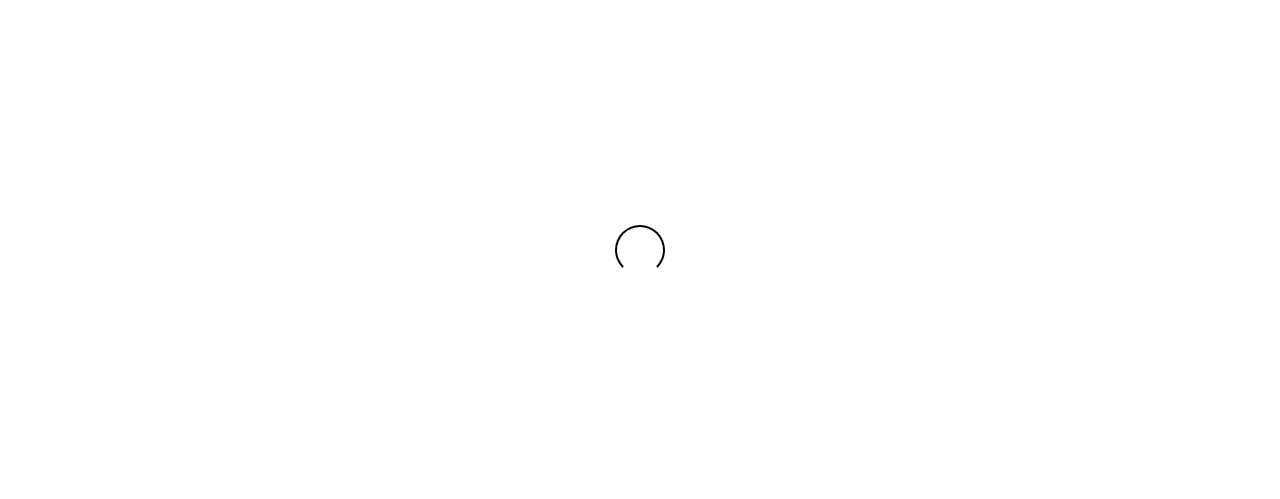 scroll, scrollTop: 0, scrollLeft: 0, axis: both 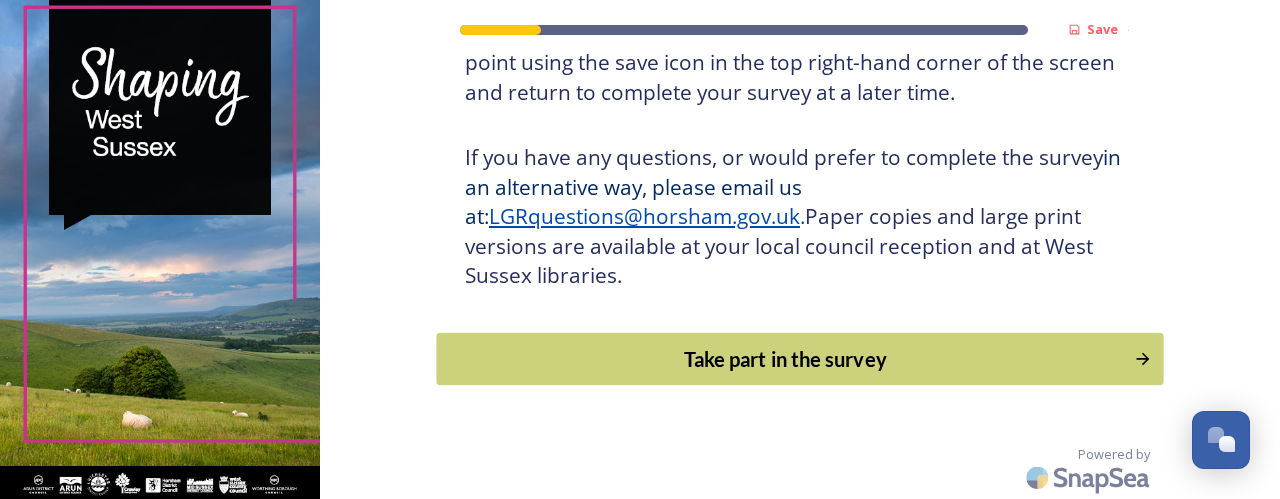 click 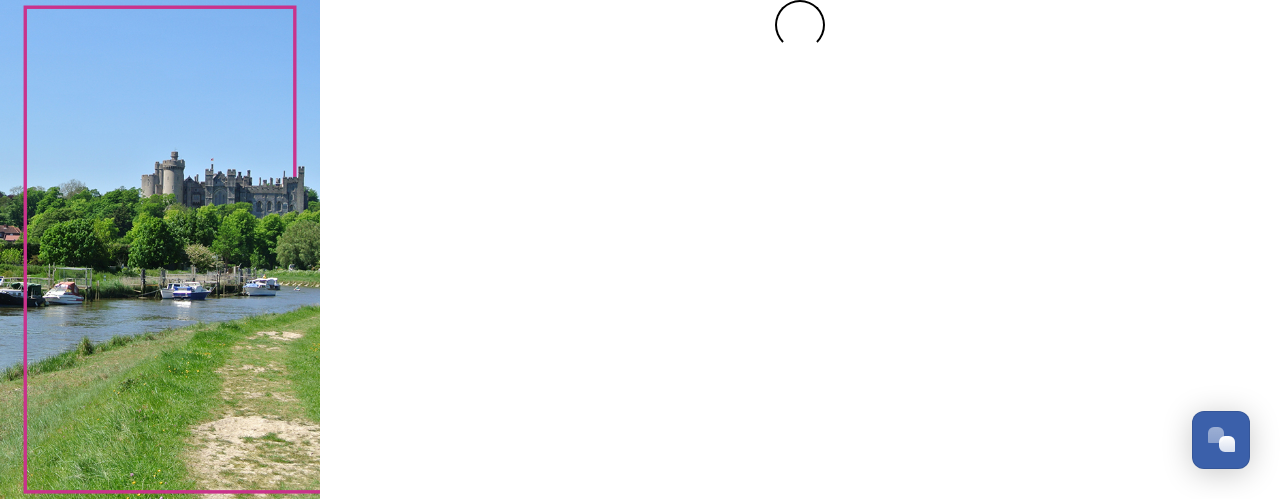 scroll, scrollTop: 0, scrollLeft: 0, axis: both 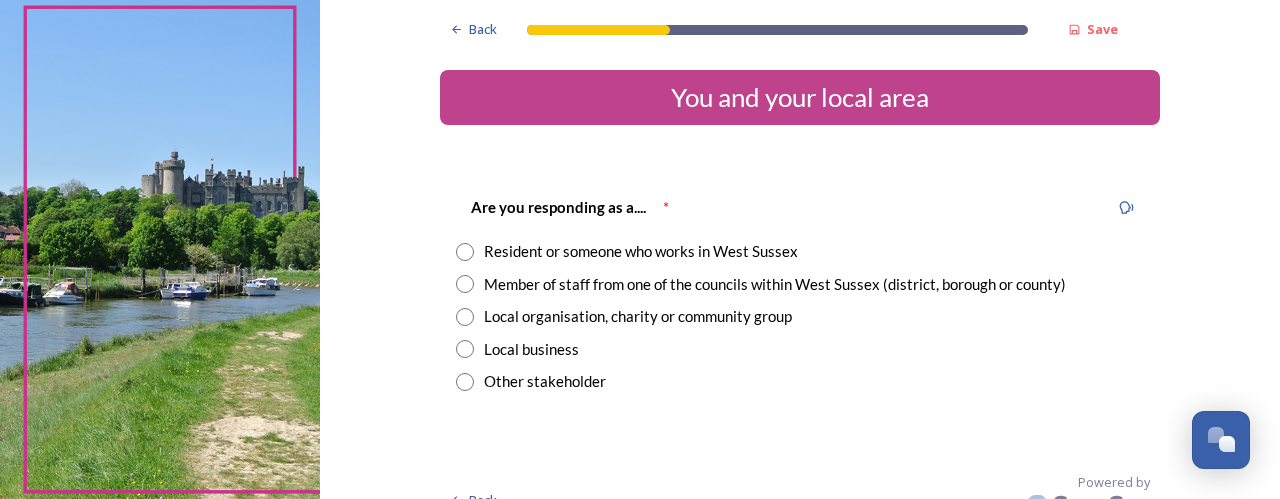 click at bounding box center [465, 252] 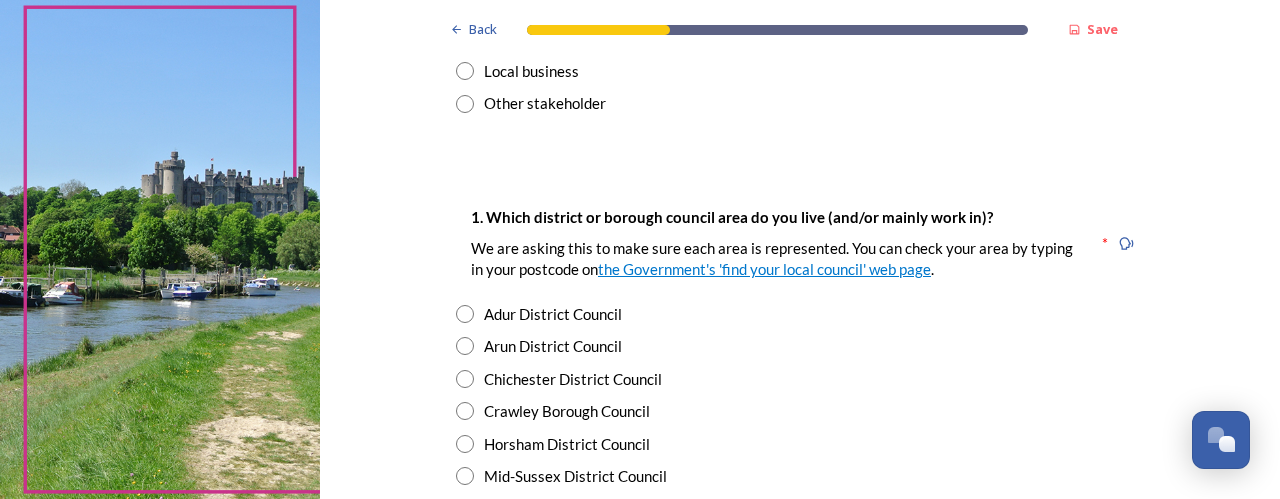 scroll, scrollTop: 400, scrollLeft: 0, axis: vertical 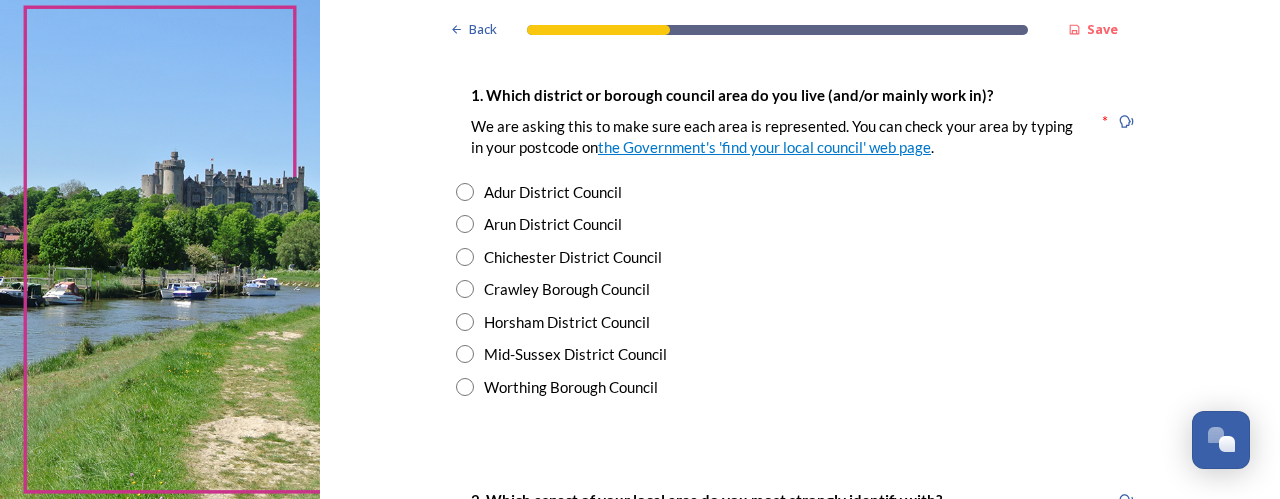 click at bounding box center (465, 257) 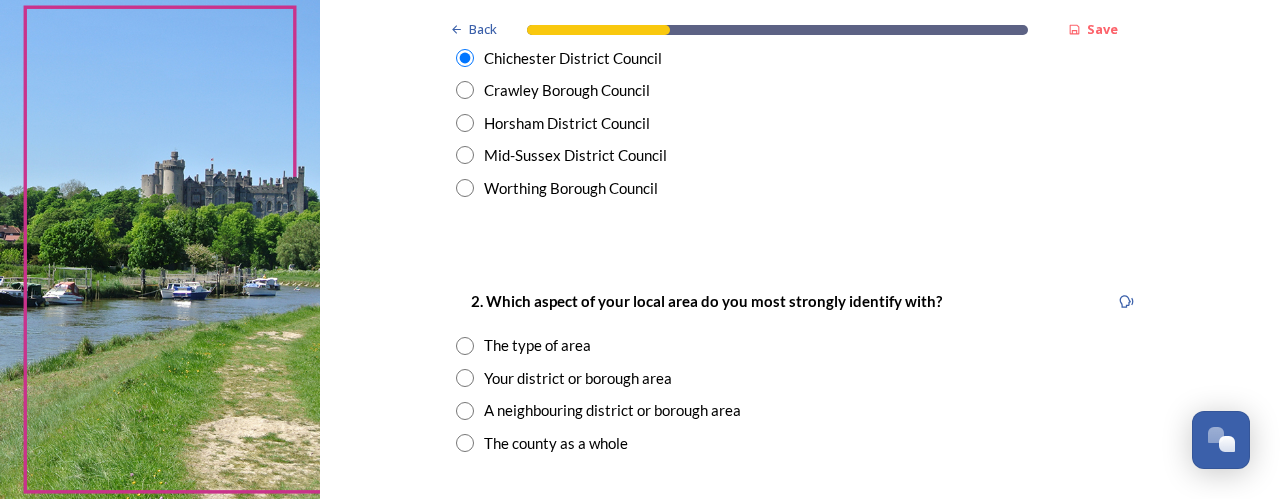 scroll, scrollTop: 600, scrollLeft: 0, axis: vertical 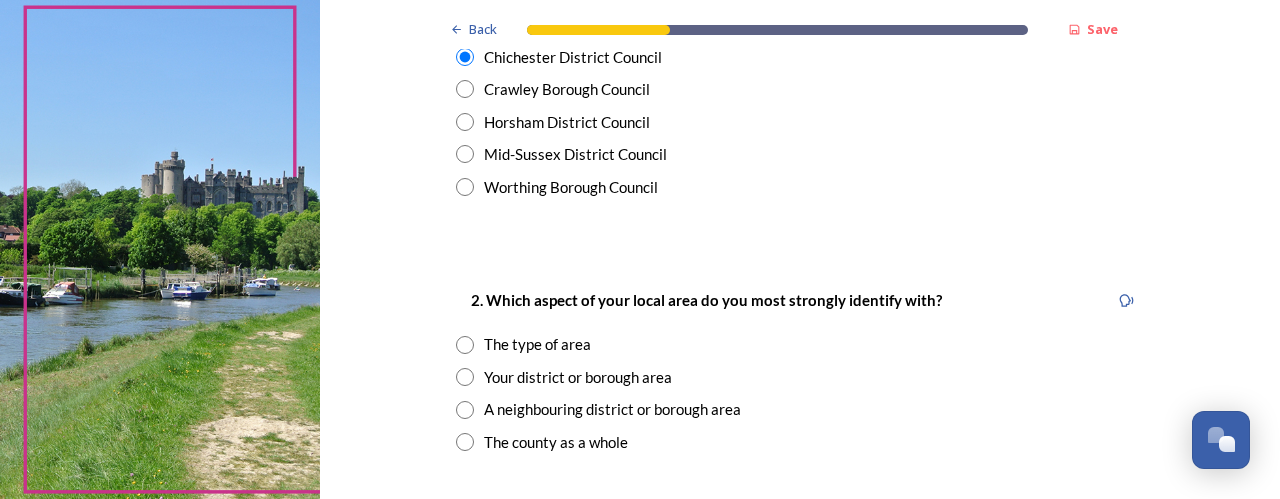 click at bounding box center (465, 345) 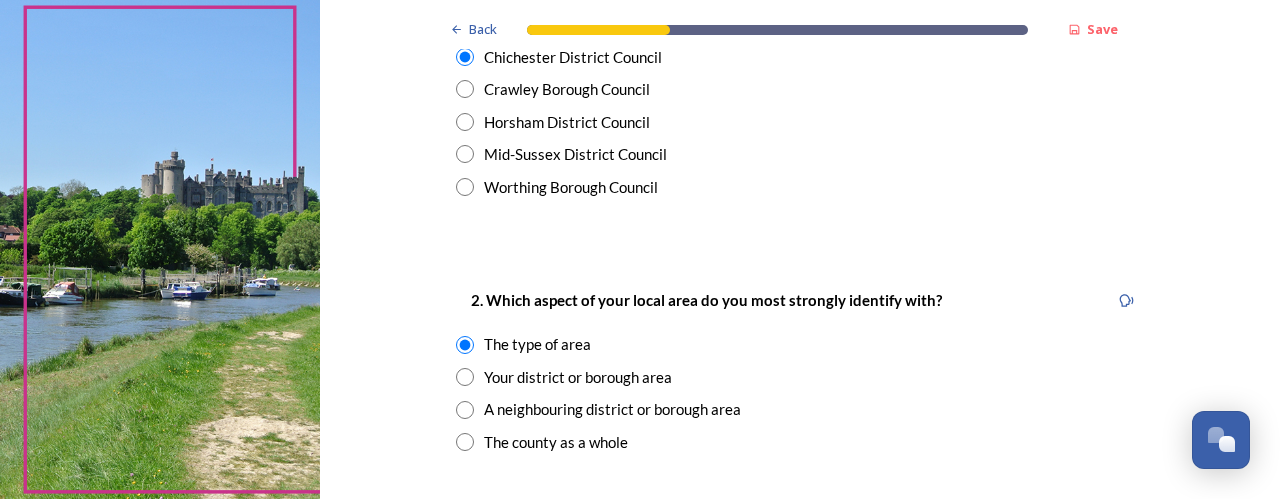 click on "2. Which aspect of your local area do you most strongly identify with? The type of area Your district or borough area A neighbouring district or borough area The county as a whole" at bounding box center [800, 370] 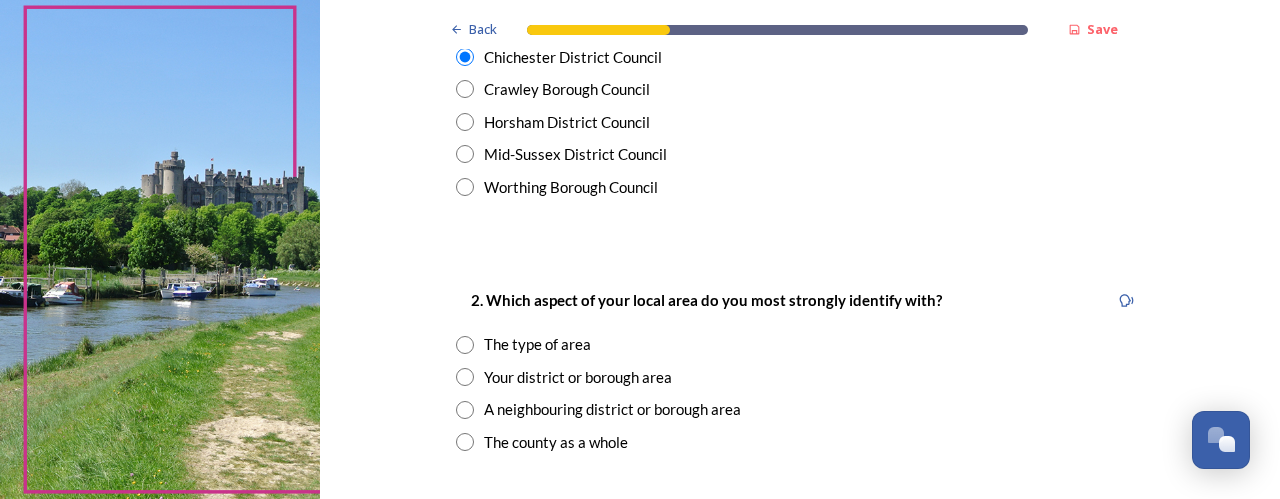 click at bounding box center [465, 442] 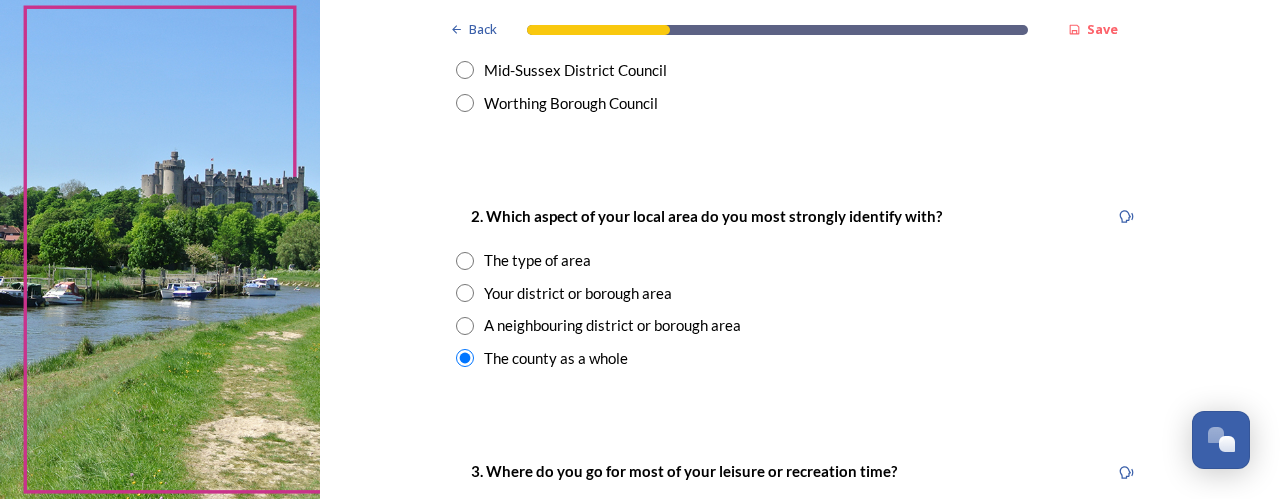 scroll, scrollTop: 800, scrollLeft: 0, axis: vertical 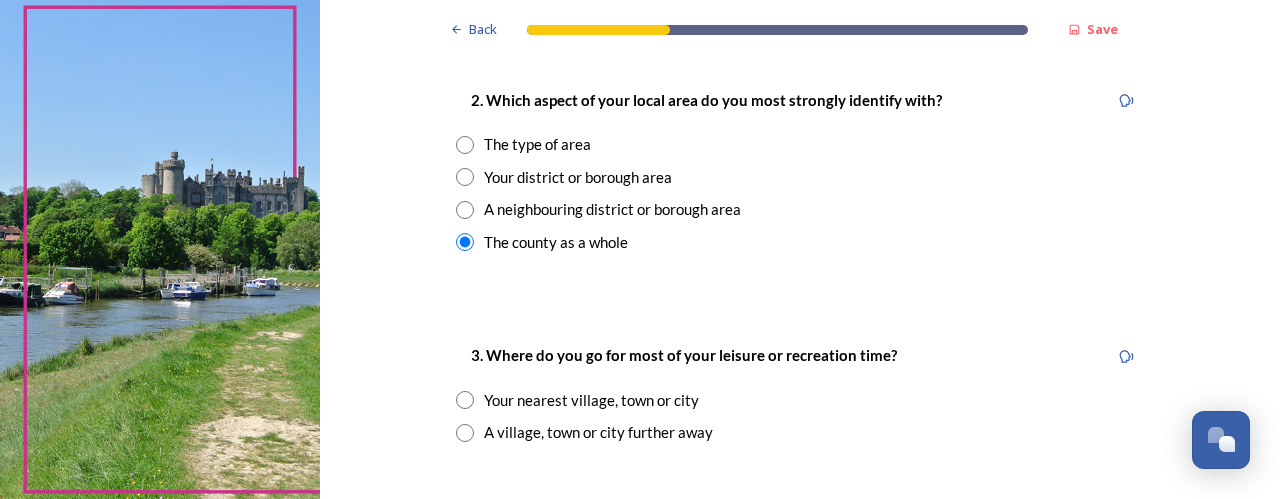 click at bounding box center [465, 400] 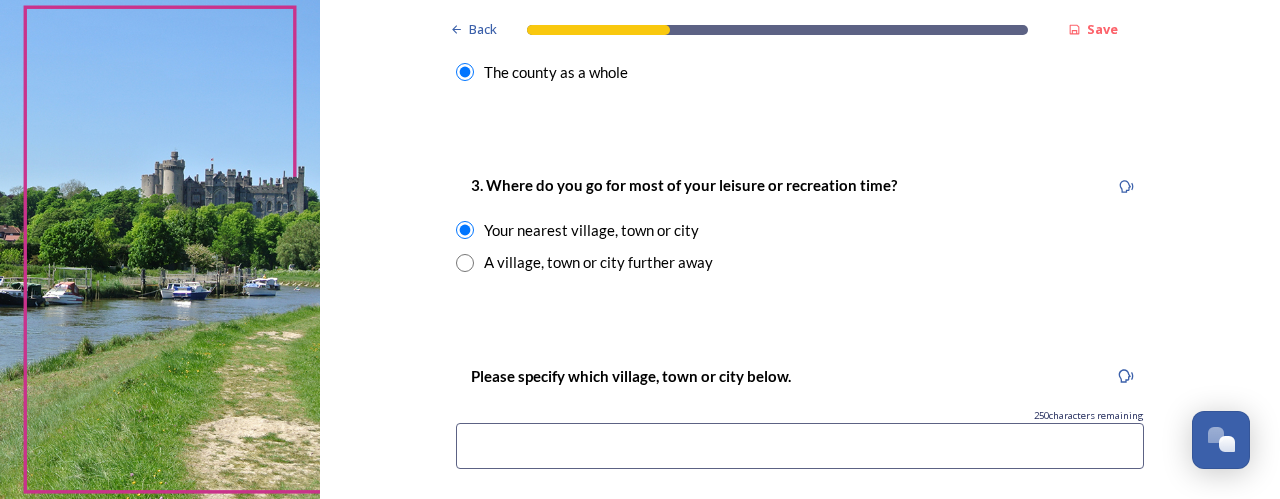 scroll, scrollTop: 1000, scrollLeft: 0, axis: vertical 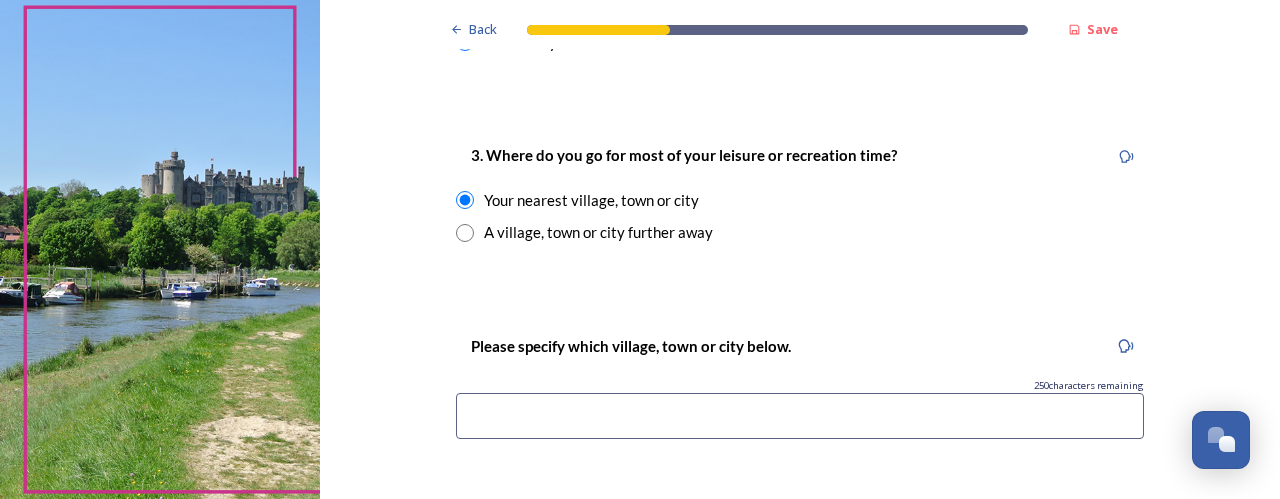 click at bounding box center [800, 416] 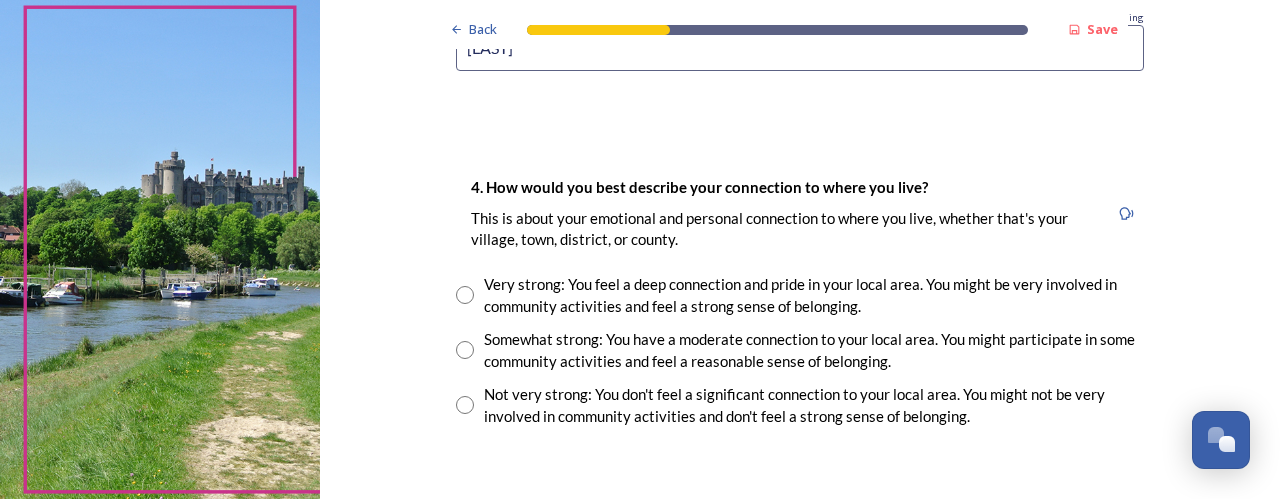 scroll, scrollTop: 1400, scrollLeft: 0, axis: vertical 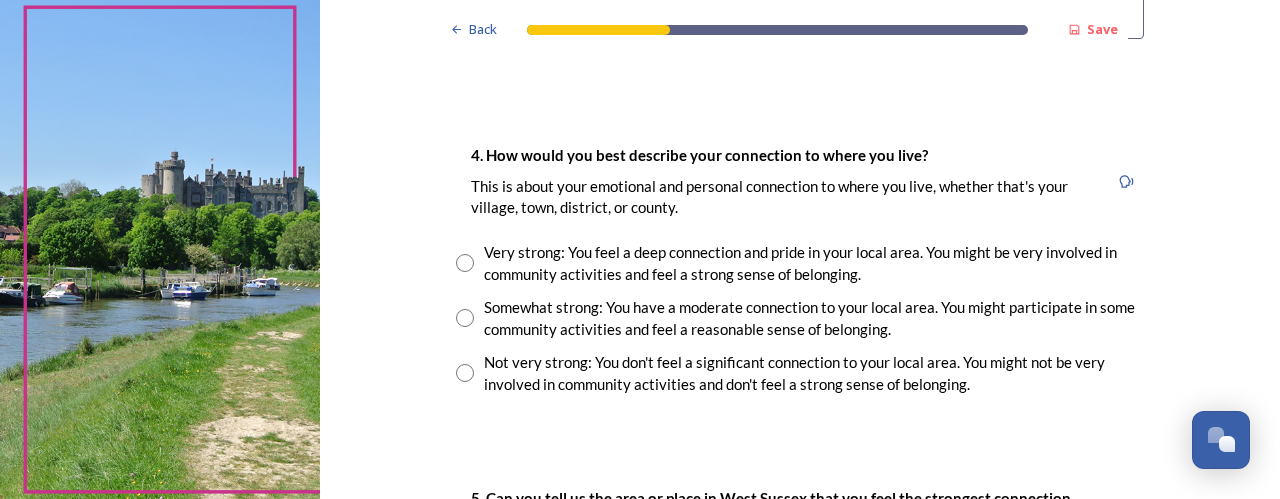 type on "Graffham" 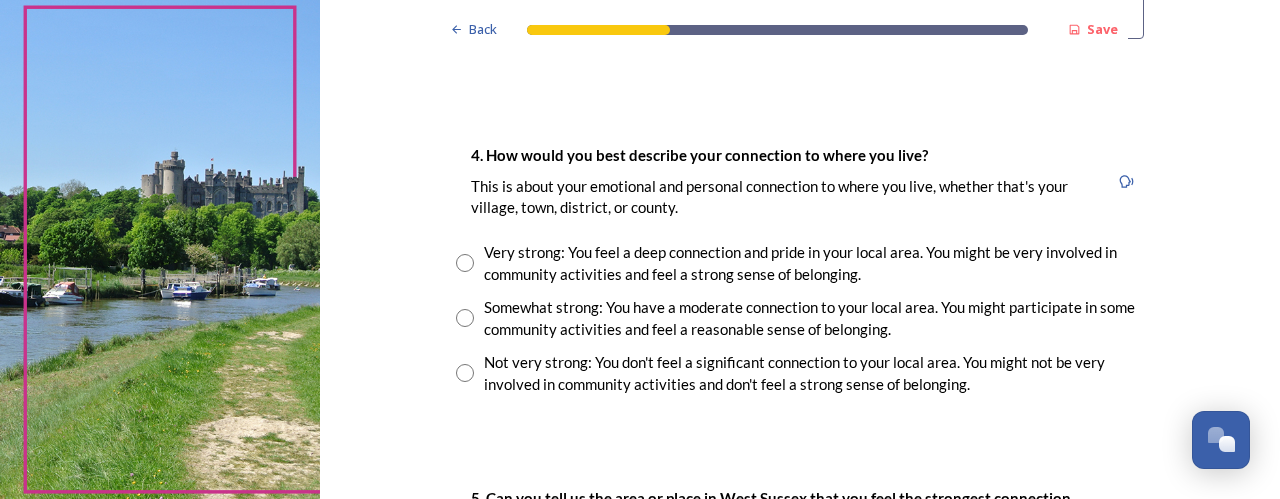 radio on "true" 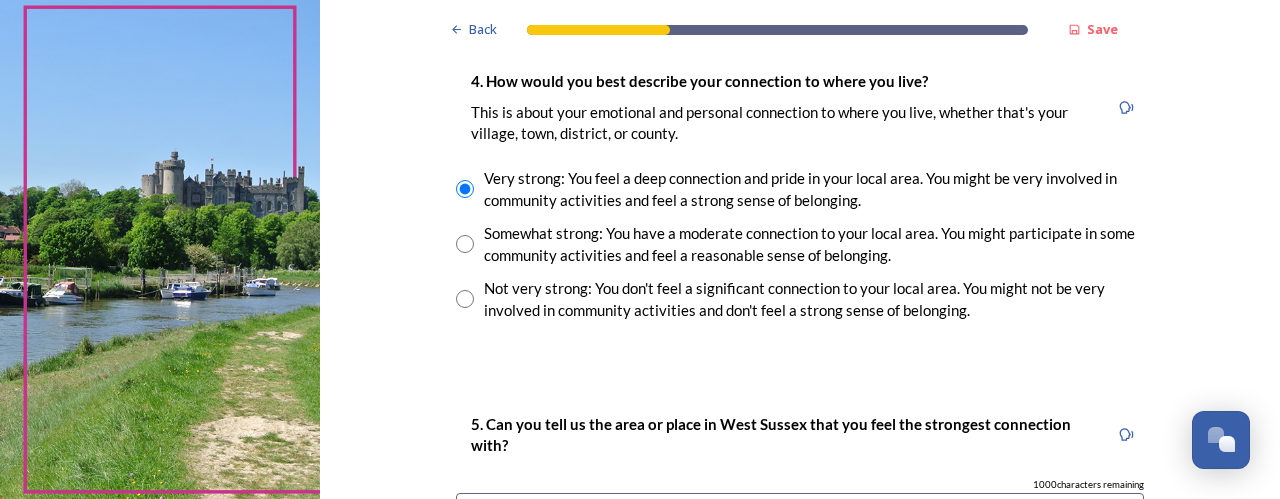 scroll, scrollTop: 1600, scrollLeft: 0, axis: vertical 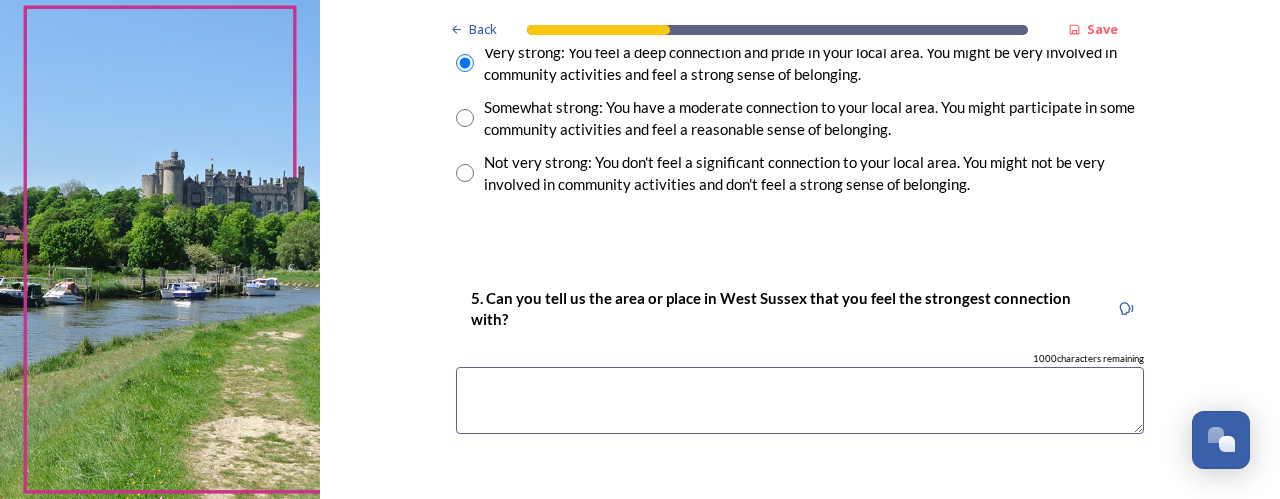 click at bounding box center [800, 400] 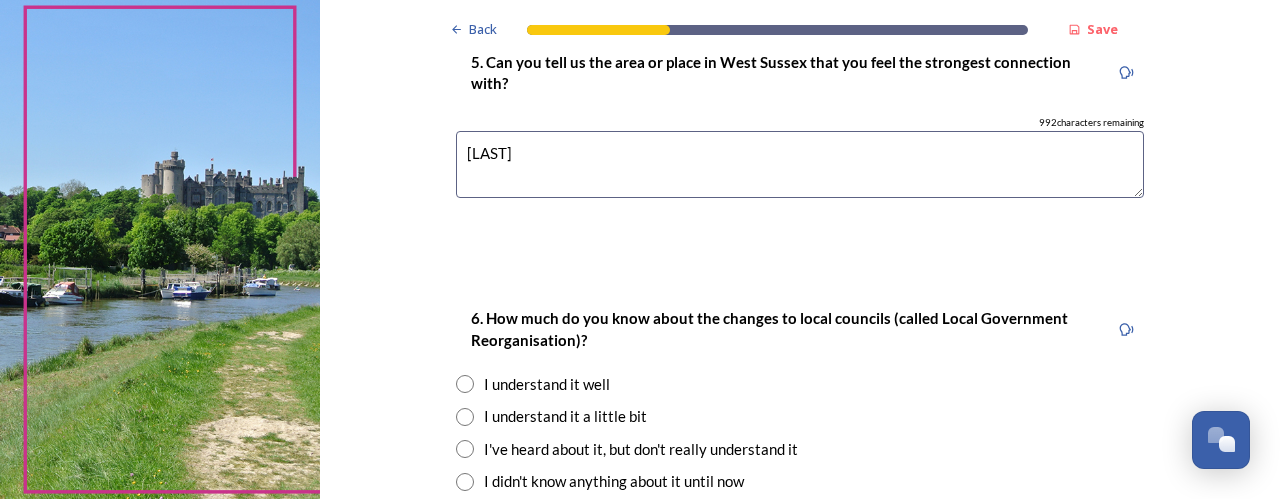 scroll, scrollTop: 1900, scrollLeft: 0, axis: vertical 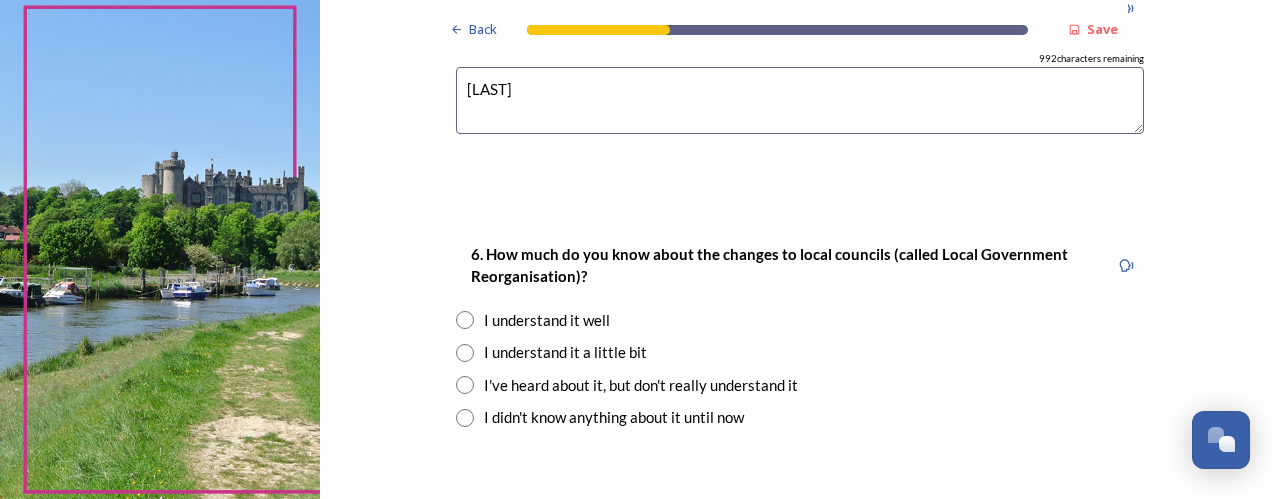 type on "Graffham" 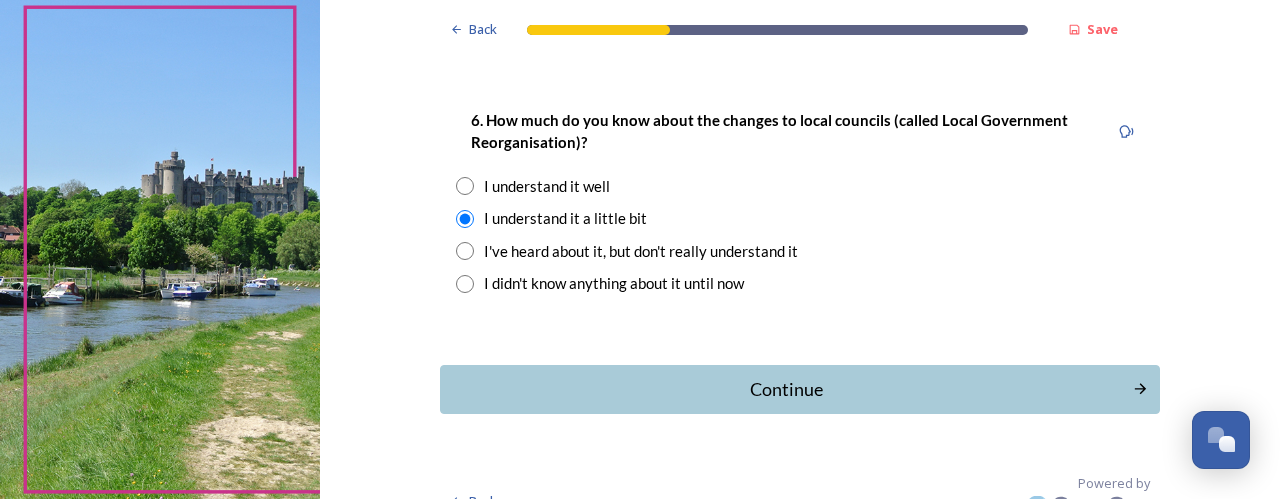 scroll, scrollTop: 2062, scrollLeft: 0, axis: vertical 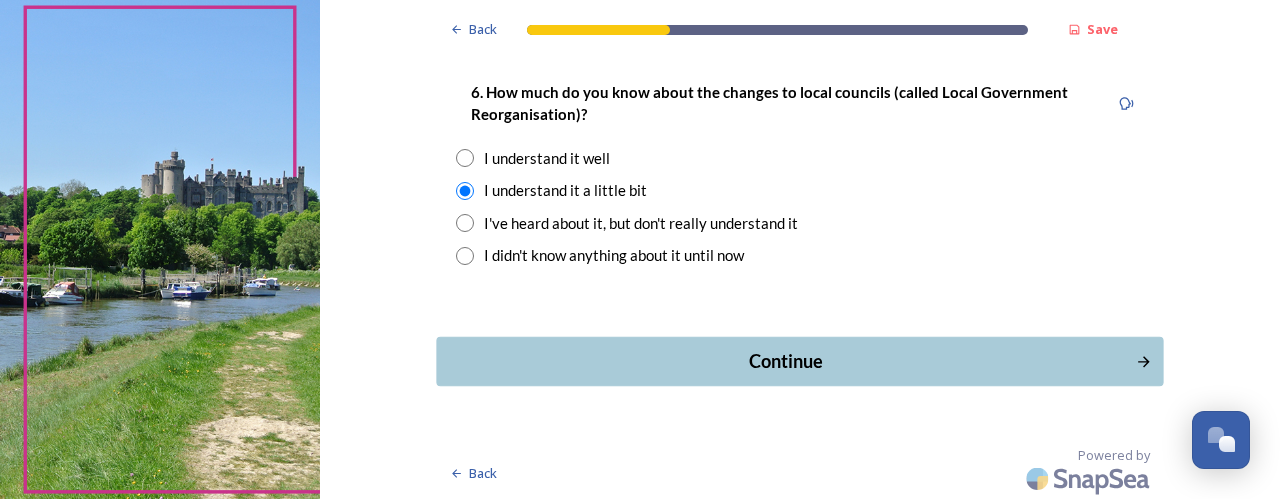 click on "Continue" at bounding box center (786, 361) 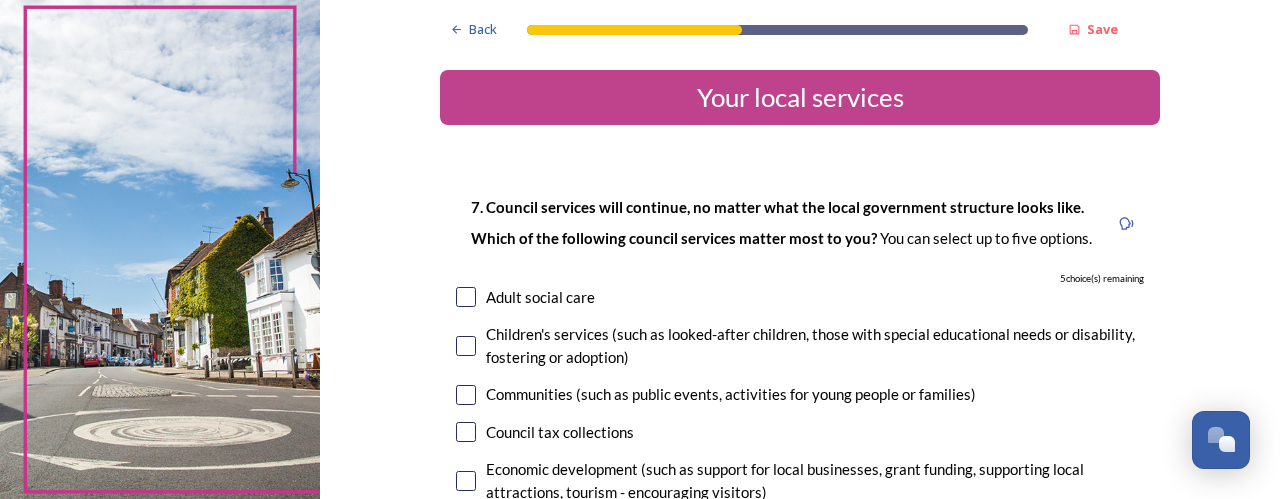 scroll, scrollTop: 100, scrollLeft: 0, axis: vertical 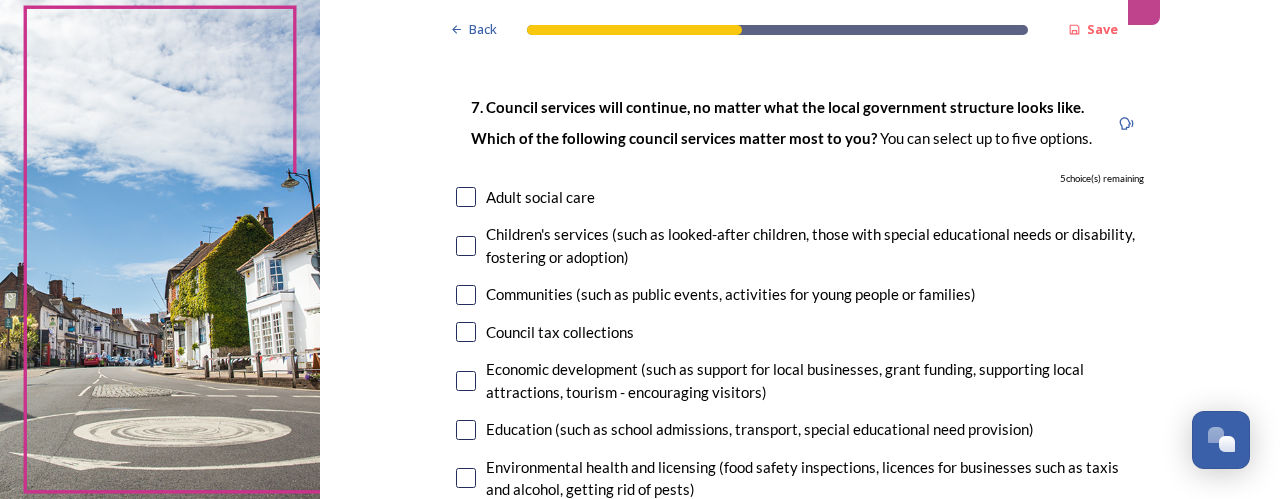 click at bounding box center (466, 381) 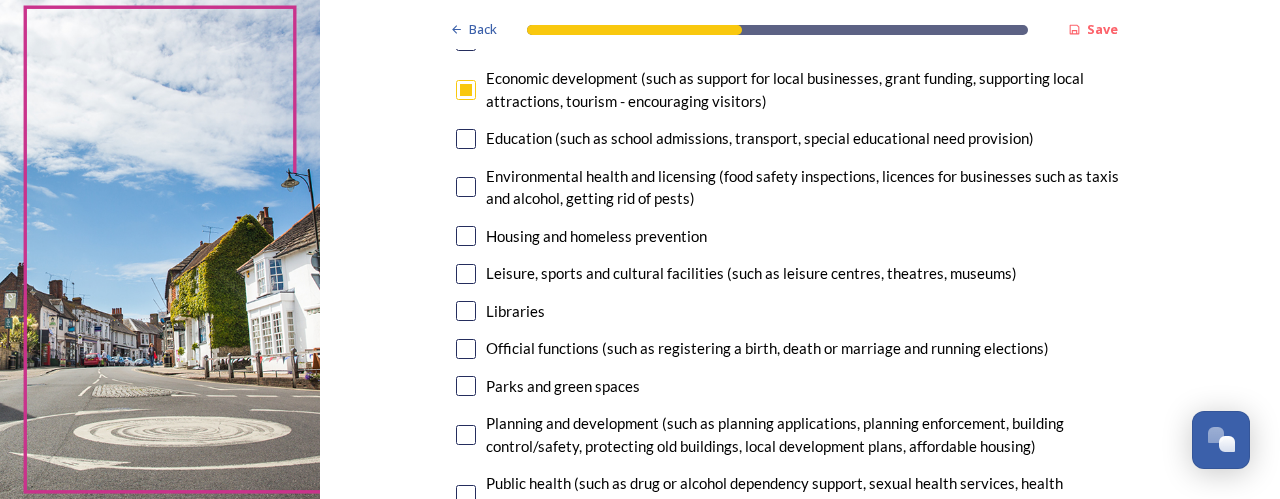 scroll, scrollTop: 400, scrollLeft: 0, axis: vertical 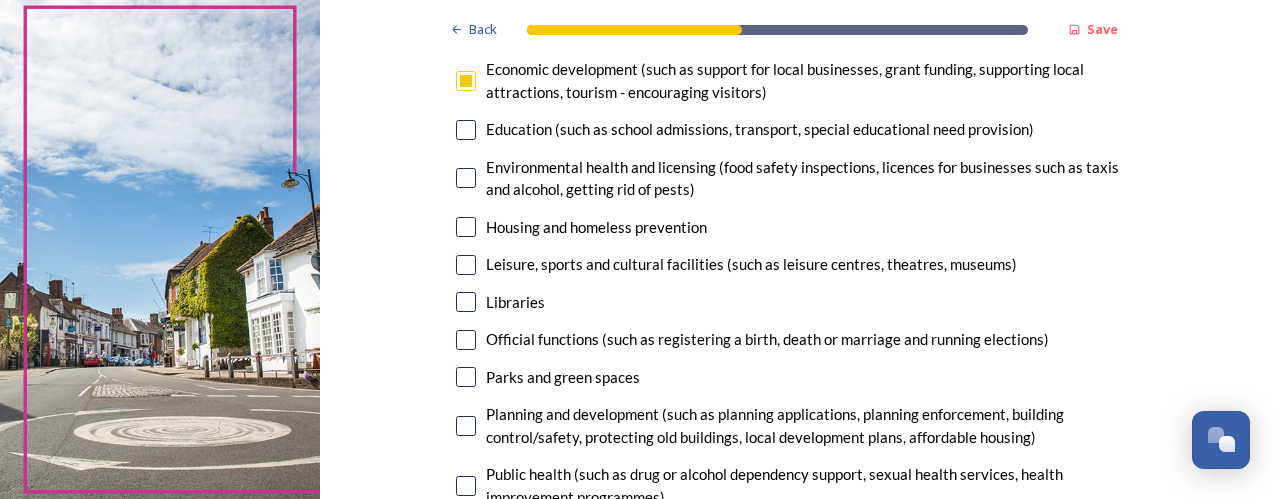 click at bounding box center [466, 227] 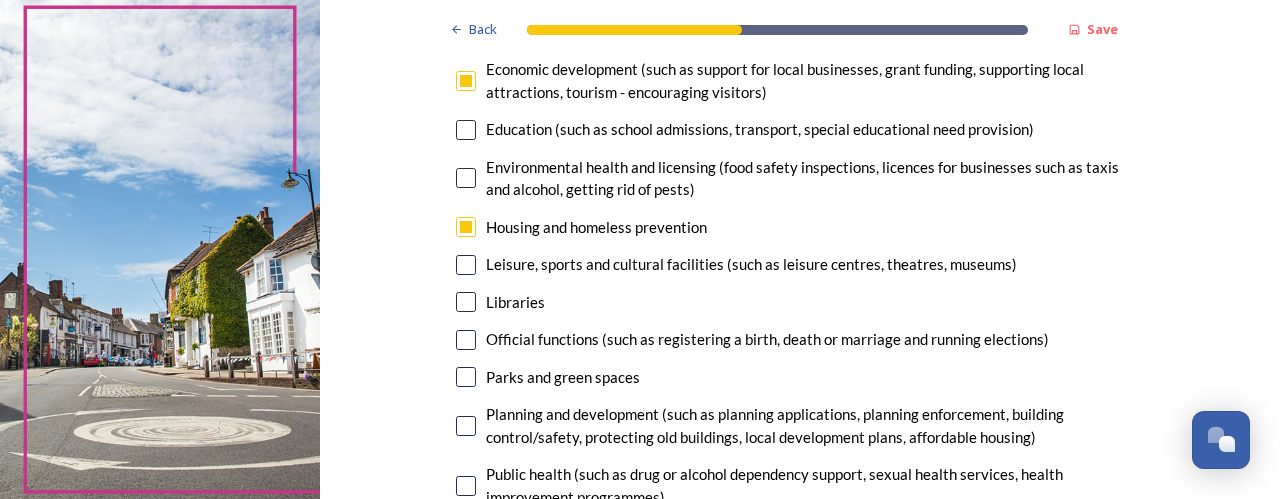 click at bounding box center (466, 302) 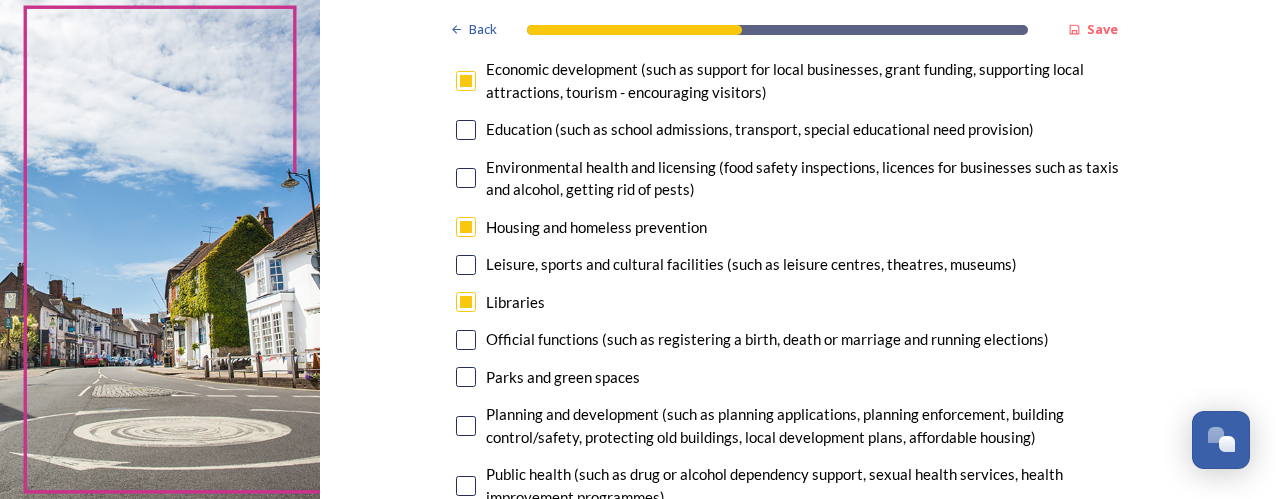 click at bounding box center (466, 377) 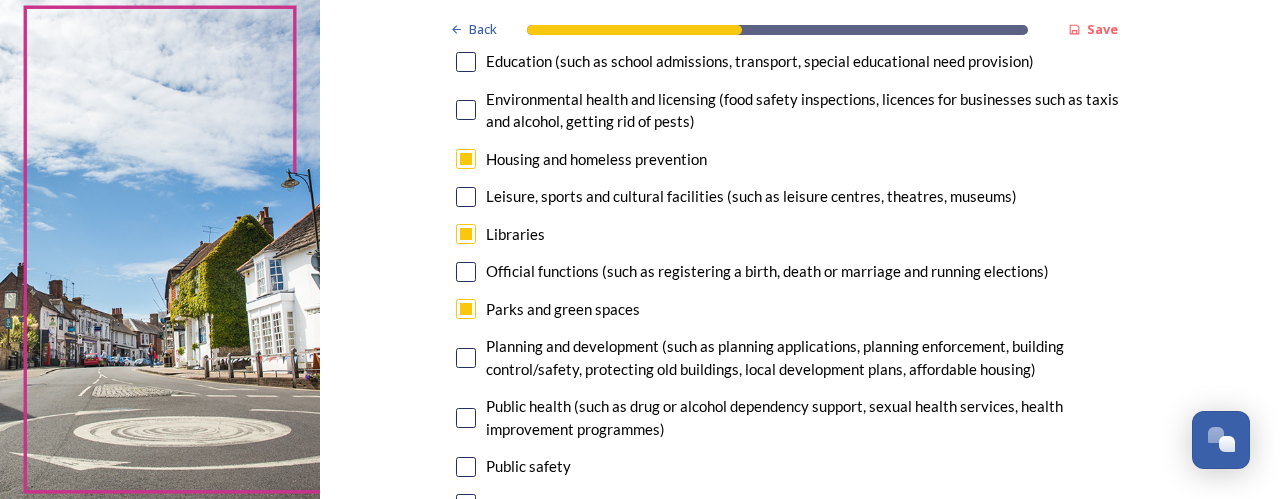 scroll, scrollTop: 500, scrollLeft: 0, axis: vertical 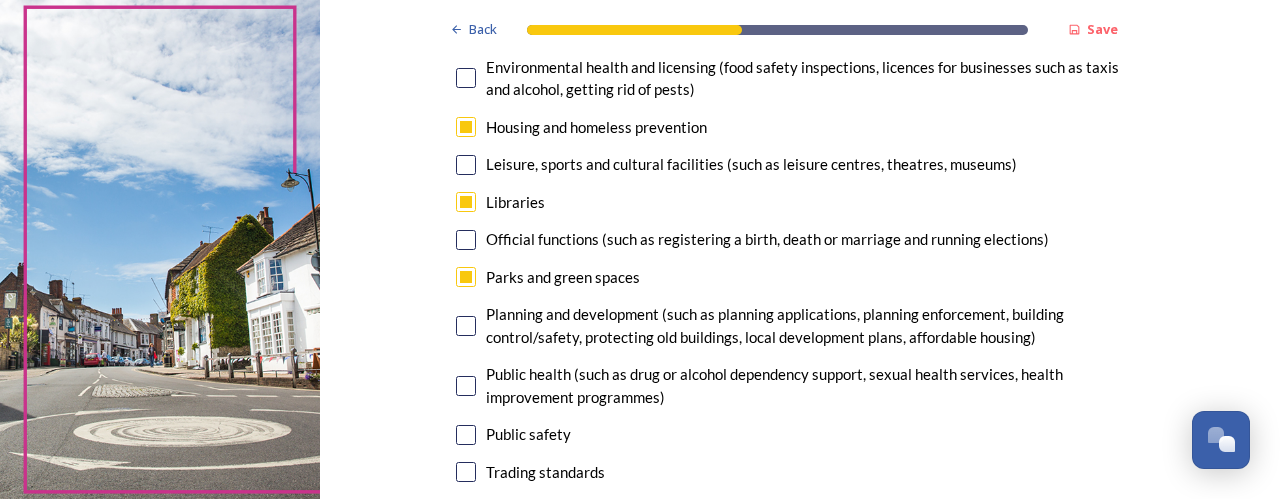 click at bounding box center [466, 326] 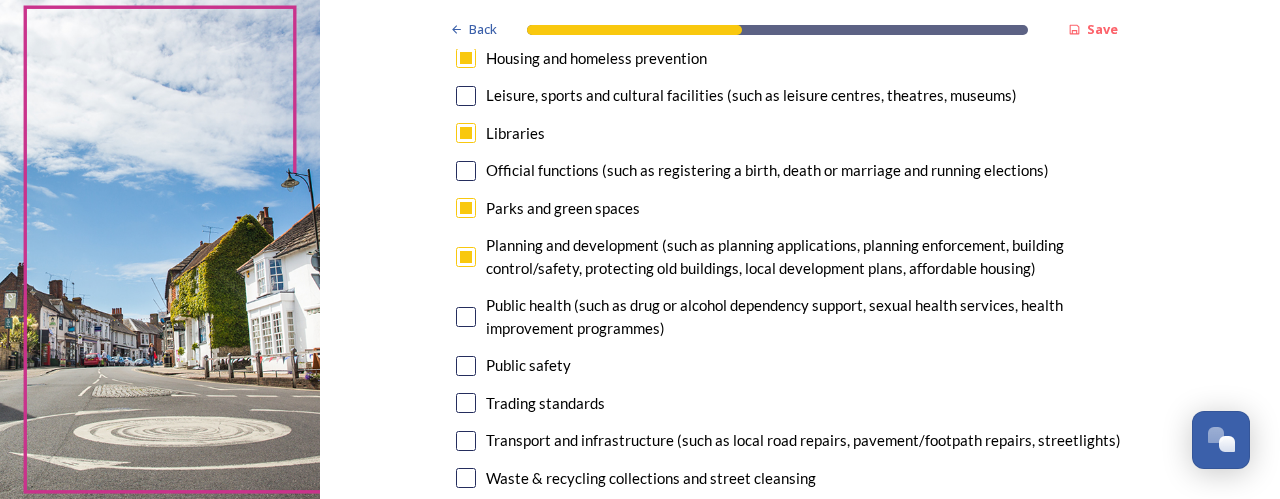 scroll, scrollTop: 600, scrollLeft: 0, axis: vertical 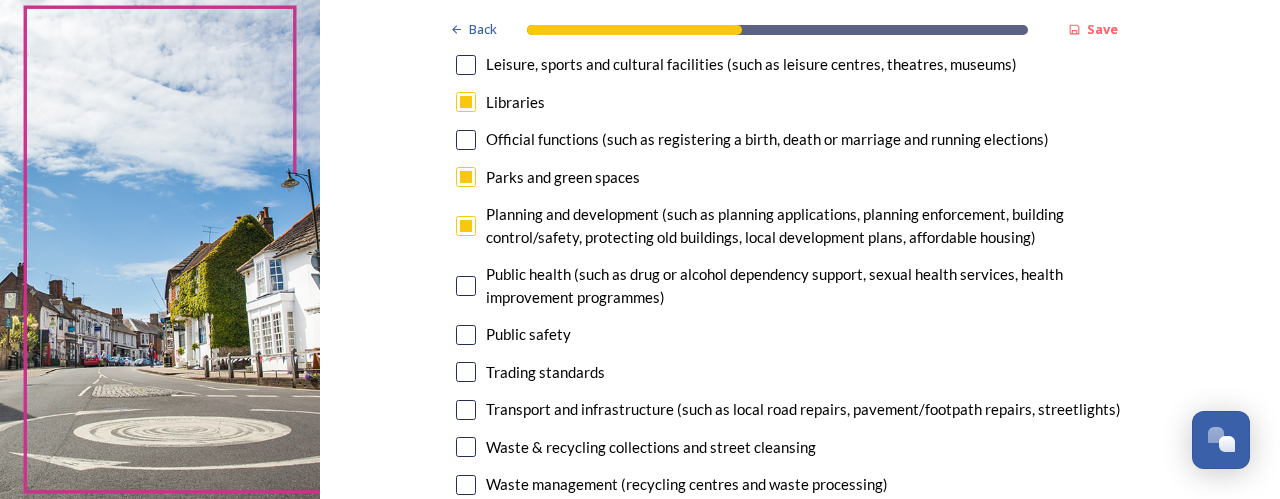 click at bounding box center (466, 286) 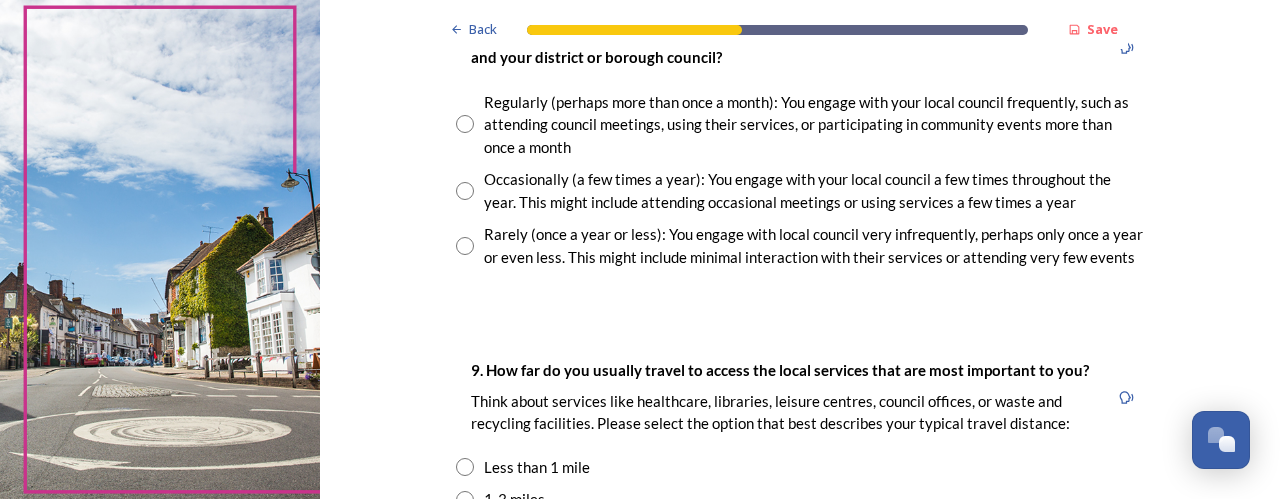 scroll, scrollTop: 1200, scrollLeft: 0, axis: vertical 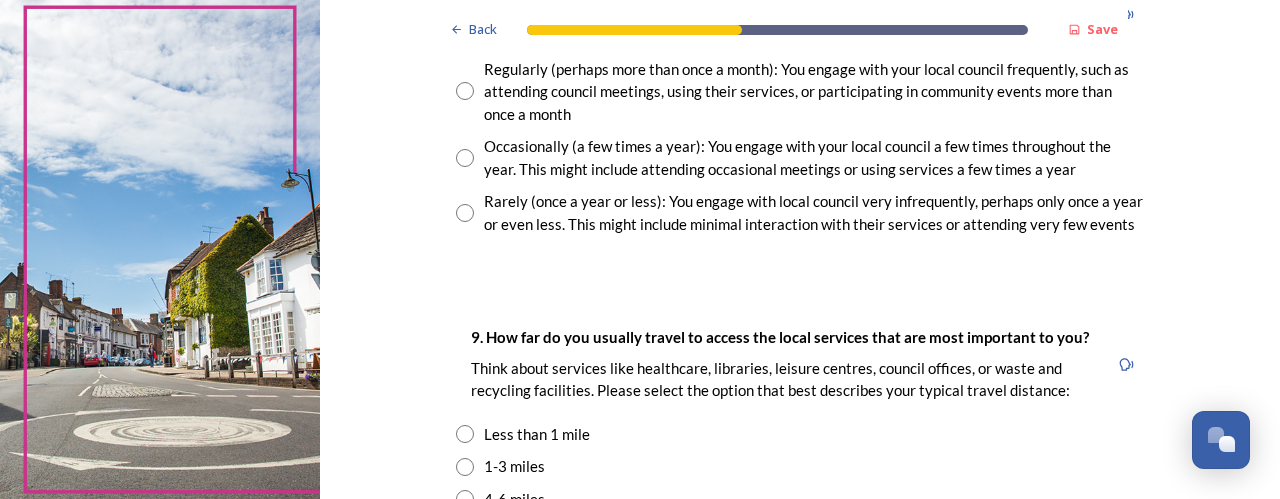 click at bounding box center (465, 158) 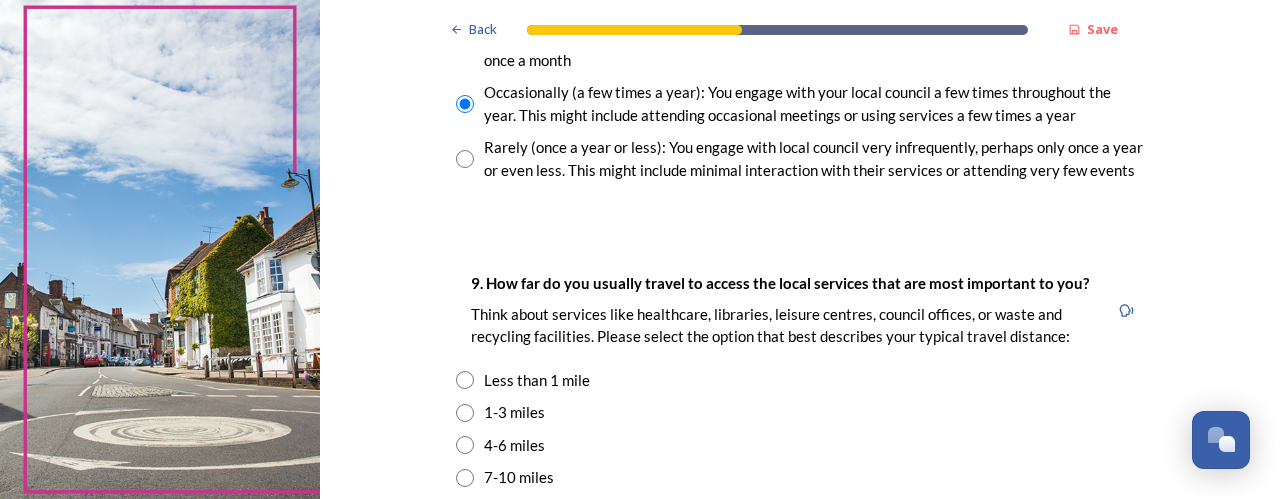 scroll, scrollTop: 1300, scrollLeft: 0, axis: vertical 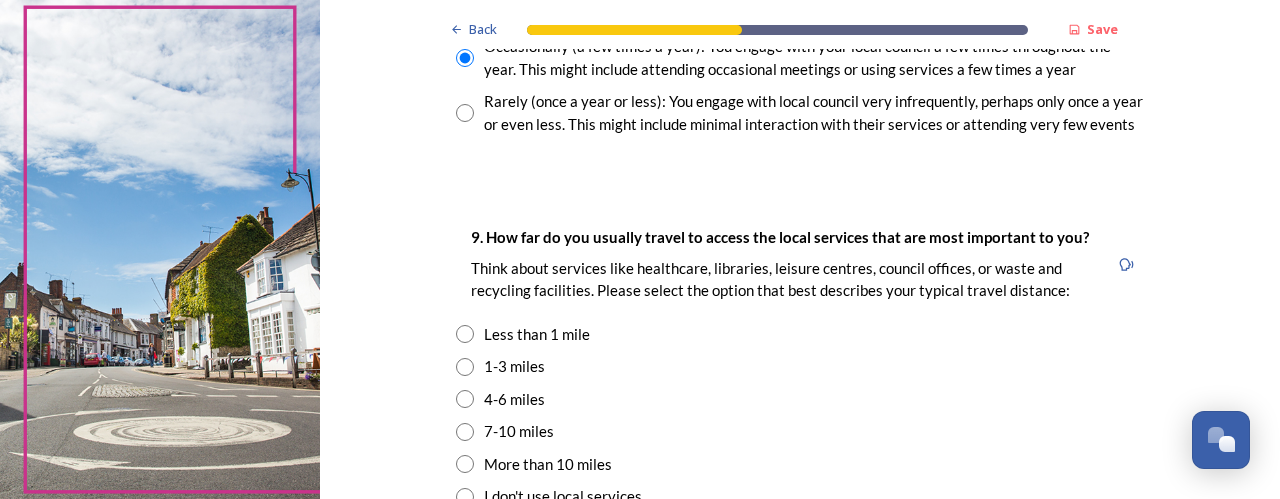 click at bounding box center (465, 399) 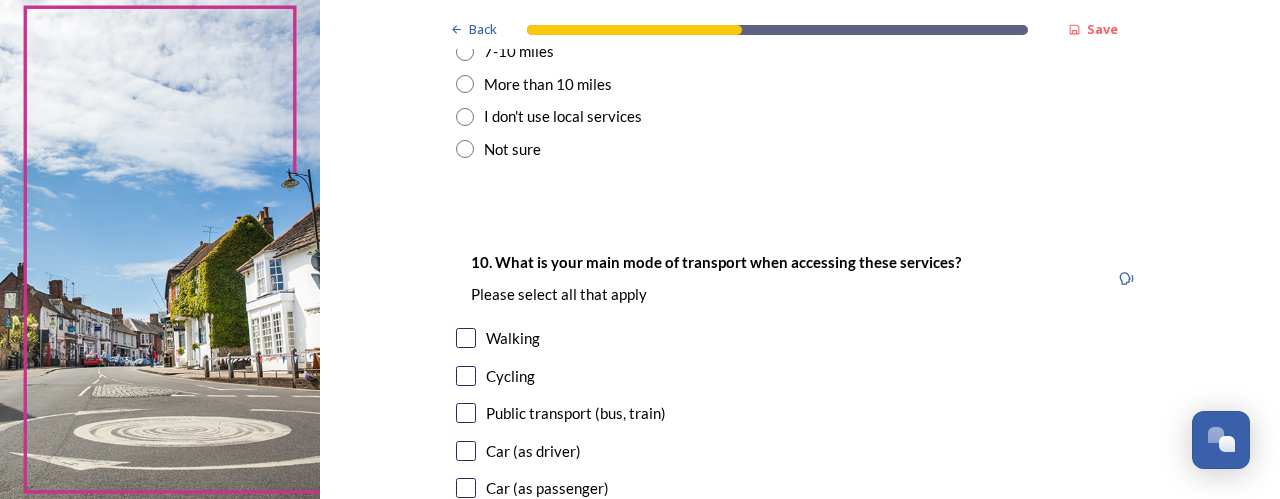 scroll, scrollTop: 1700, scrollLeft: 0, axis: vertical 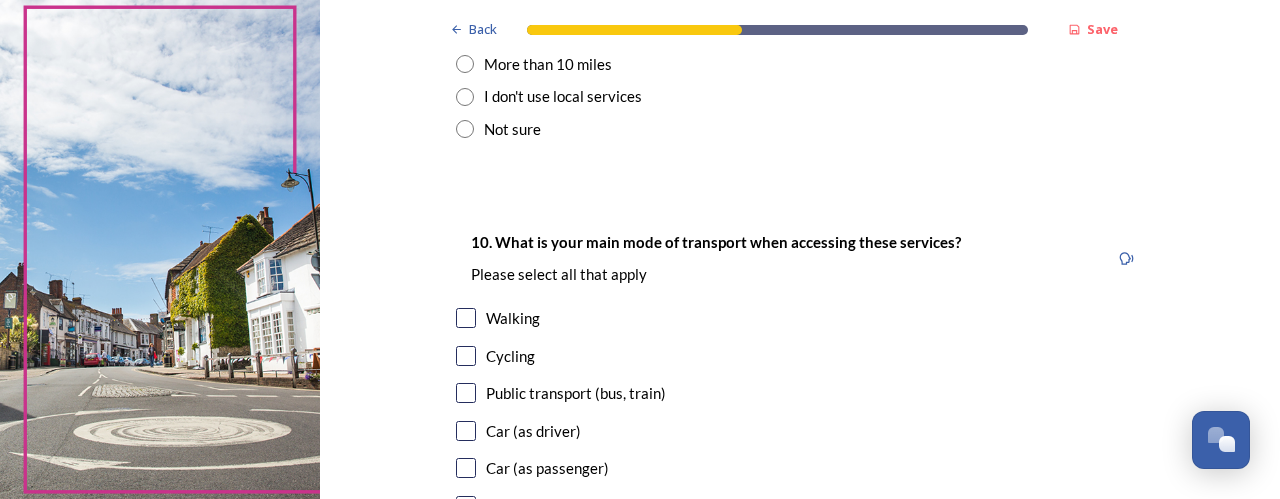 click at bounding box center (466, 431) 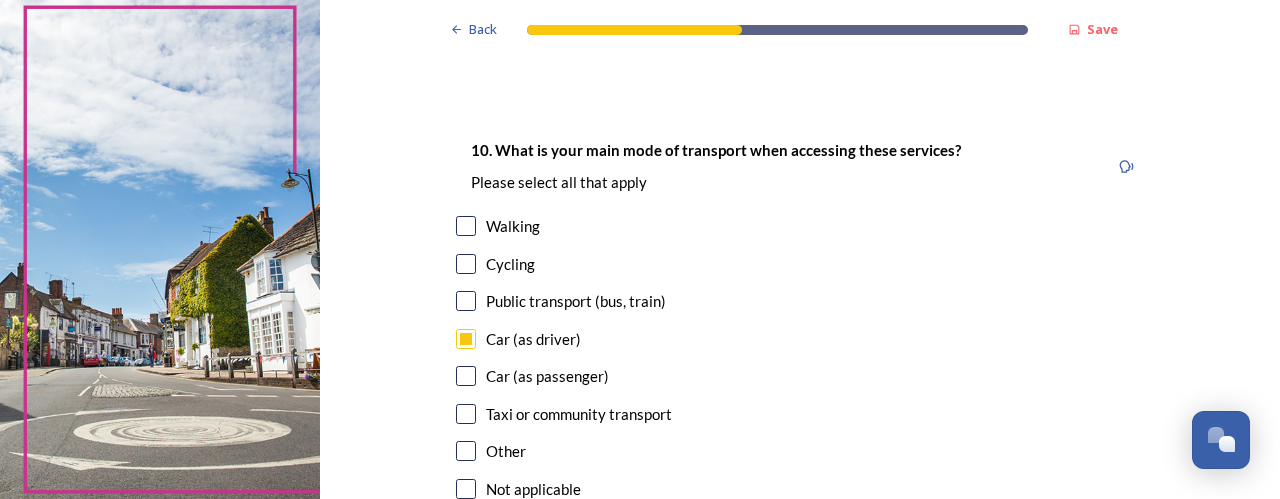 scroll, scrollTop: 1800, scrollLeft: 0, axis: vertical 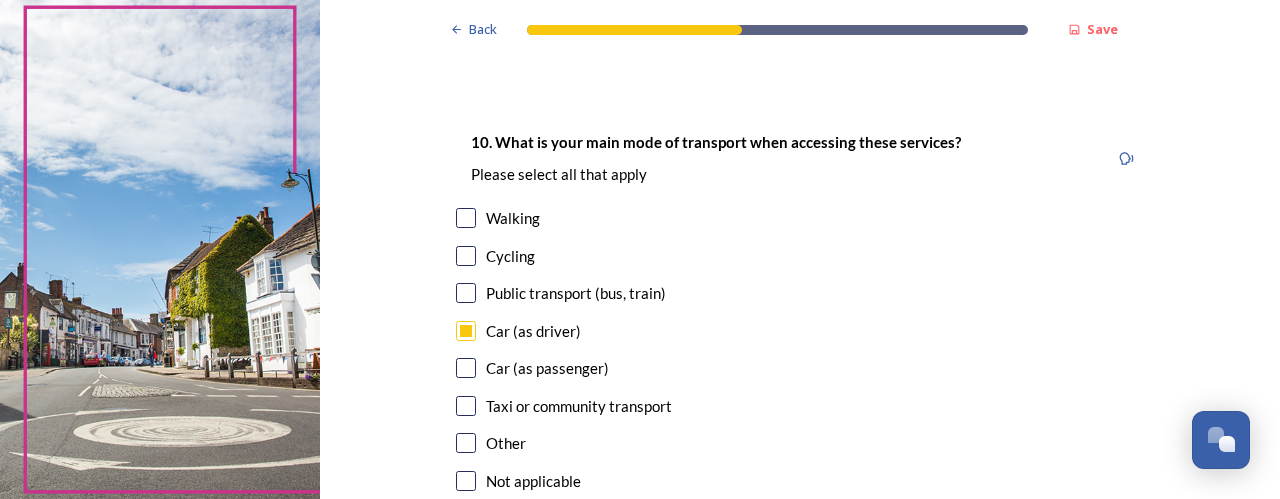 click at bounding box center (466, 368) 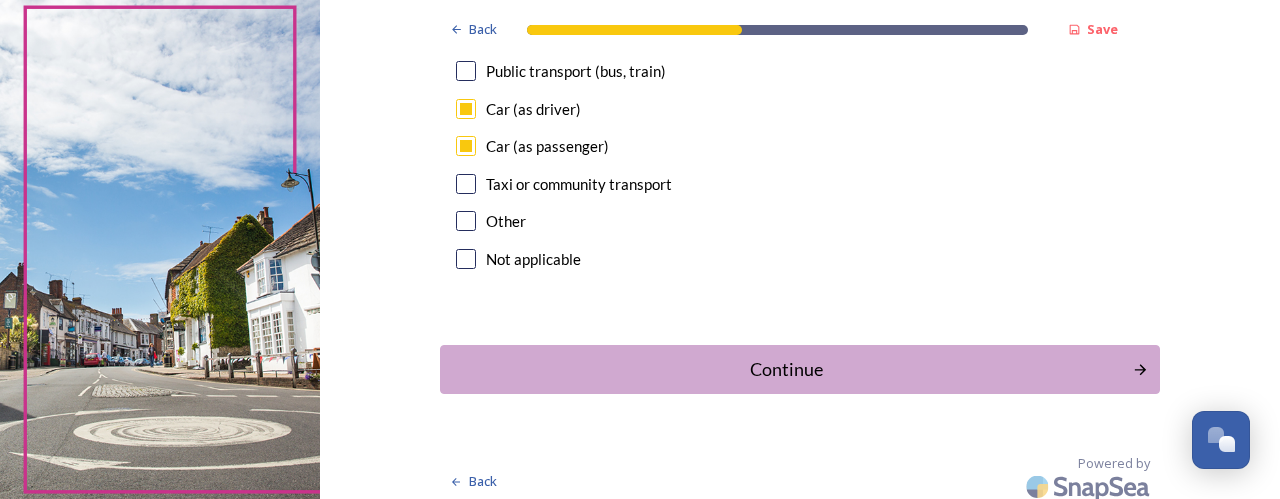 scroll, scrollTop: 2032, scrollLeft: 0, axis: vertical 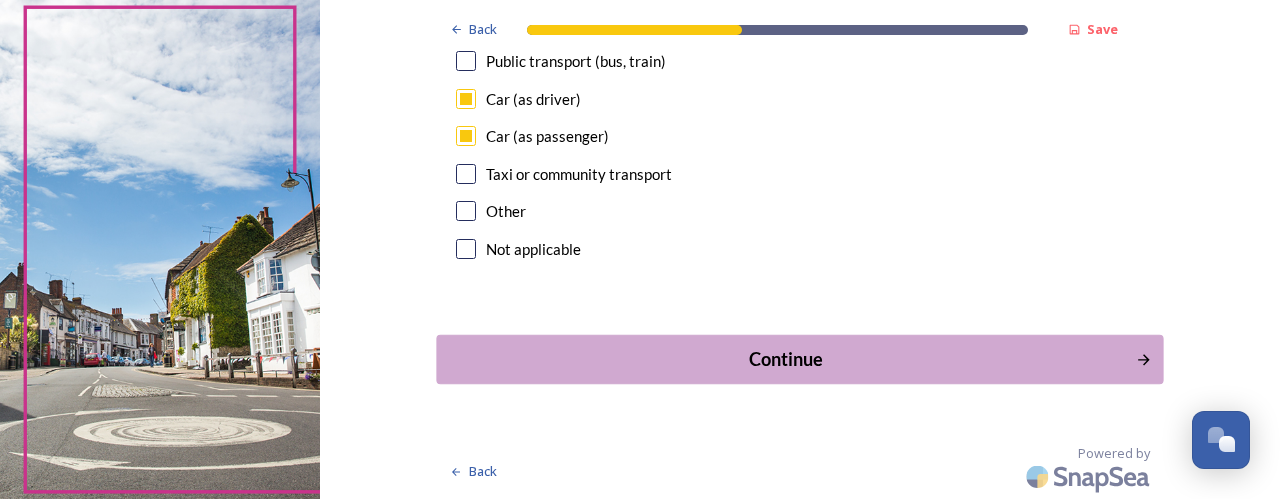 click on "Continue" at bounding box center (786, 359) 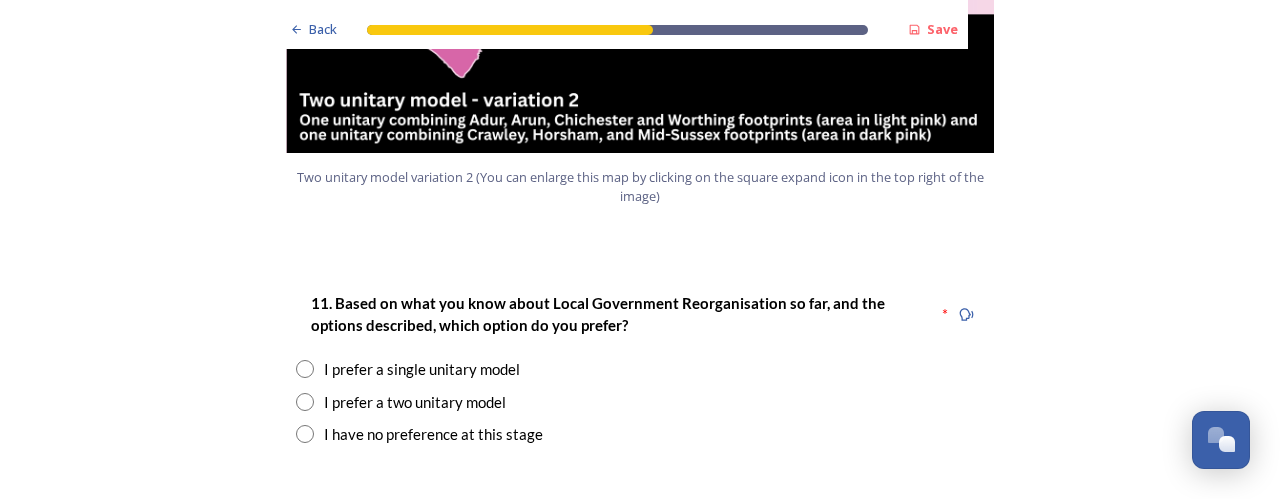 scroll, scrollTop: 2500, scrollLeft: 0, axis: vertical 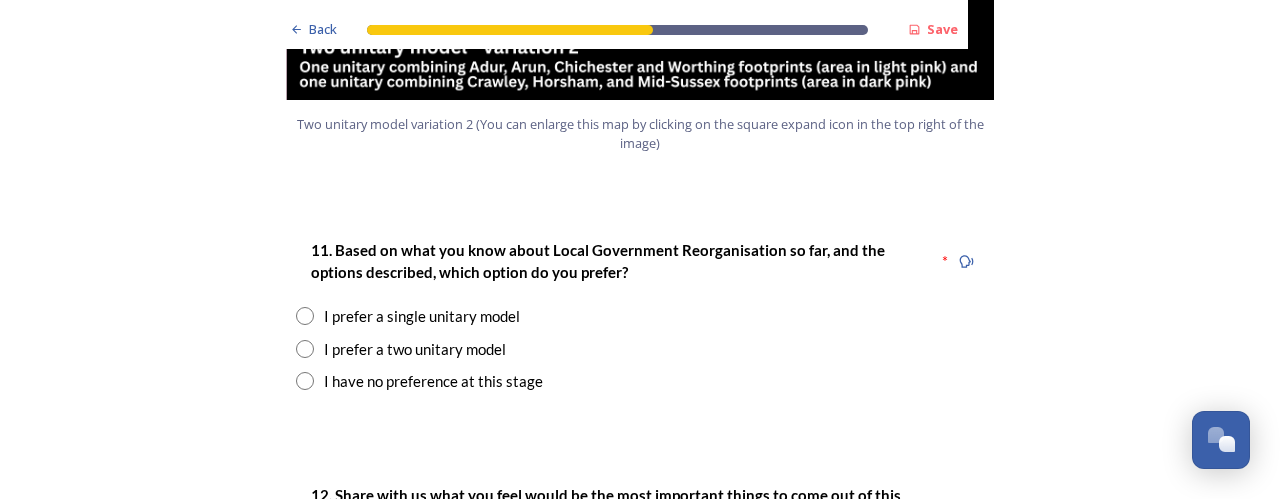 click at bounding box center [305, 349] 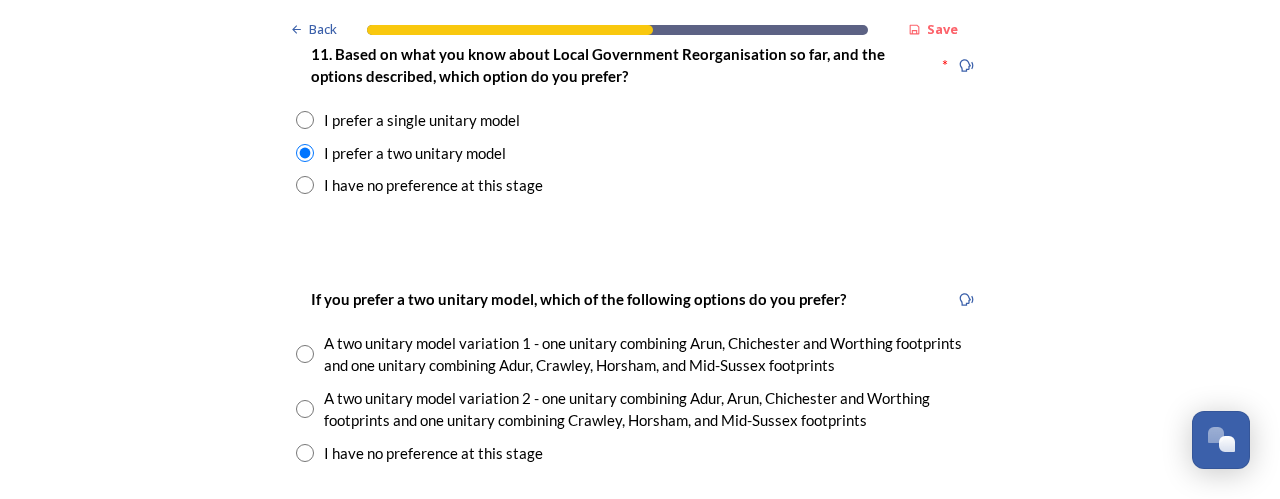 scroll, scrollTop: 2700, scrollLeft: 0, axis: vertical 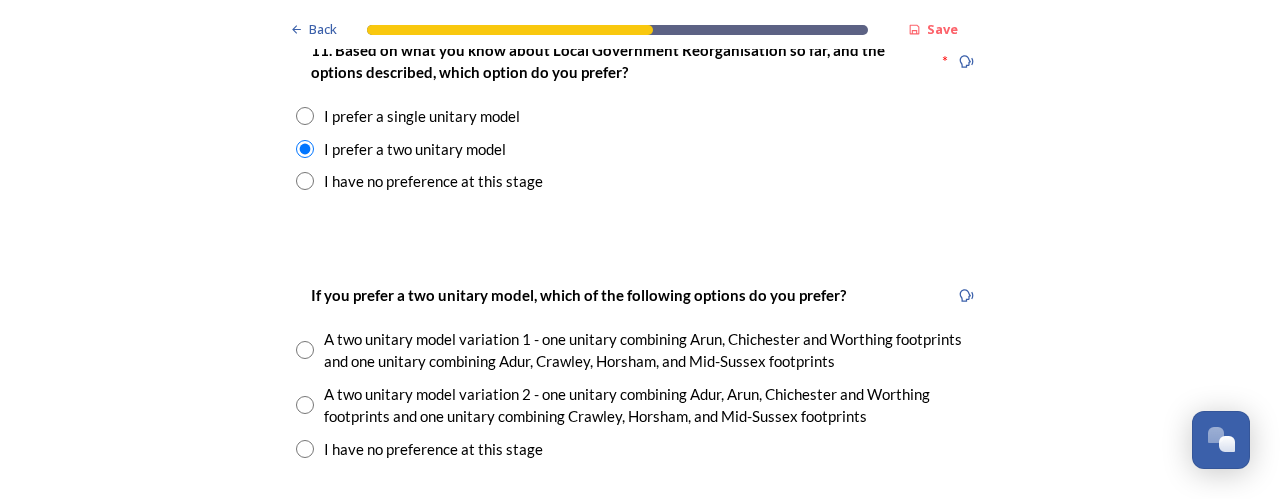 click at bounding box center (305, 350) 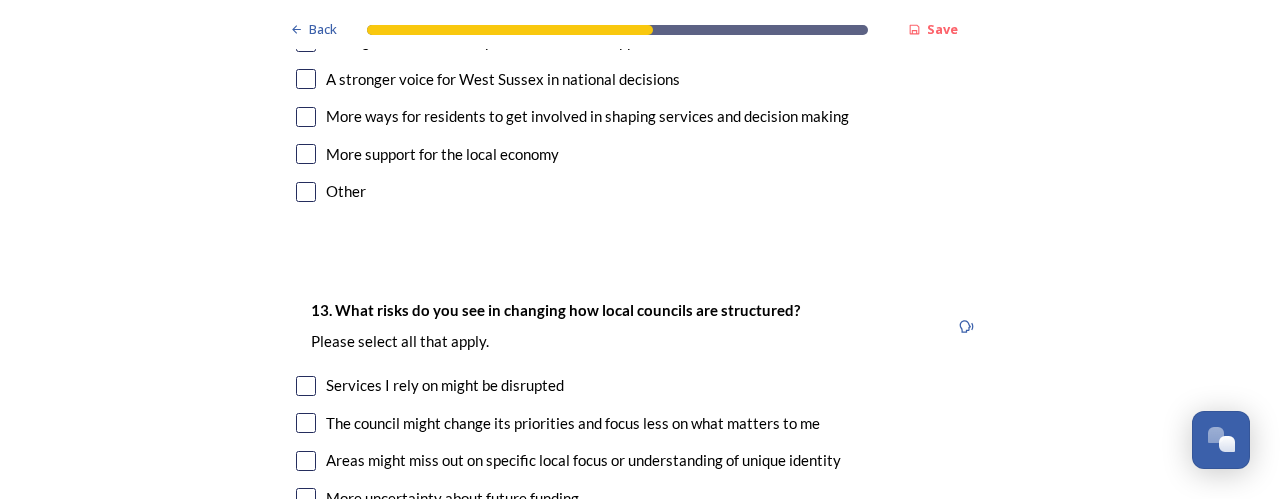 scroll, scrollTop: 4100, scrollLeft: 0, axis: vertical 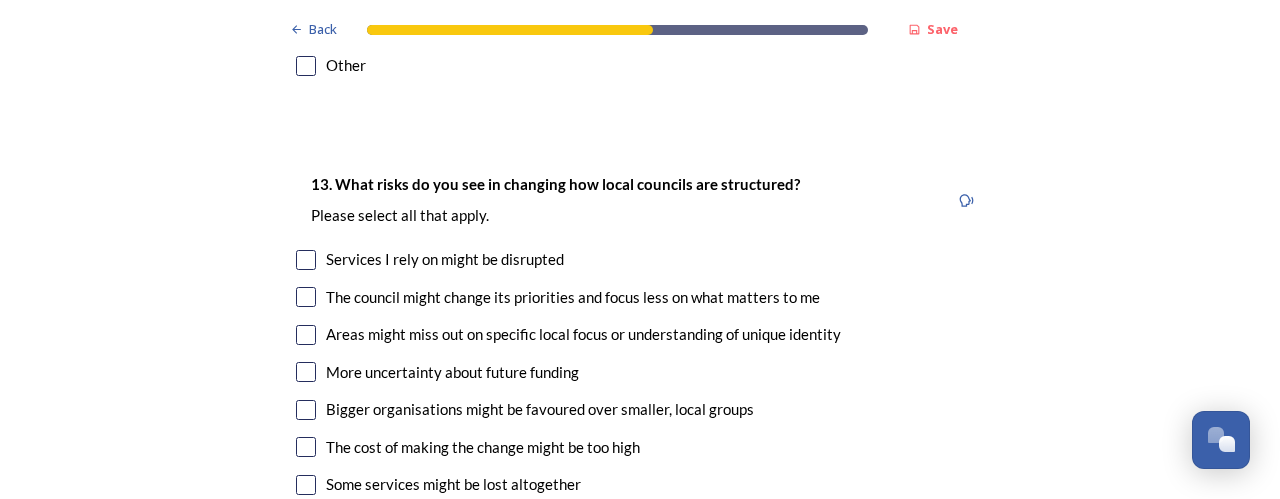 click at bounding box center (306, 335) 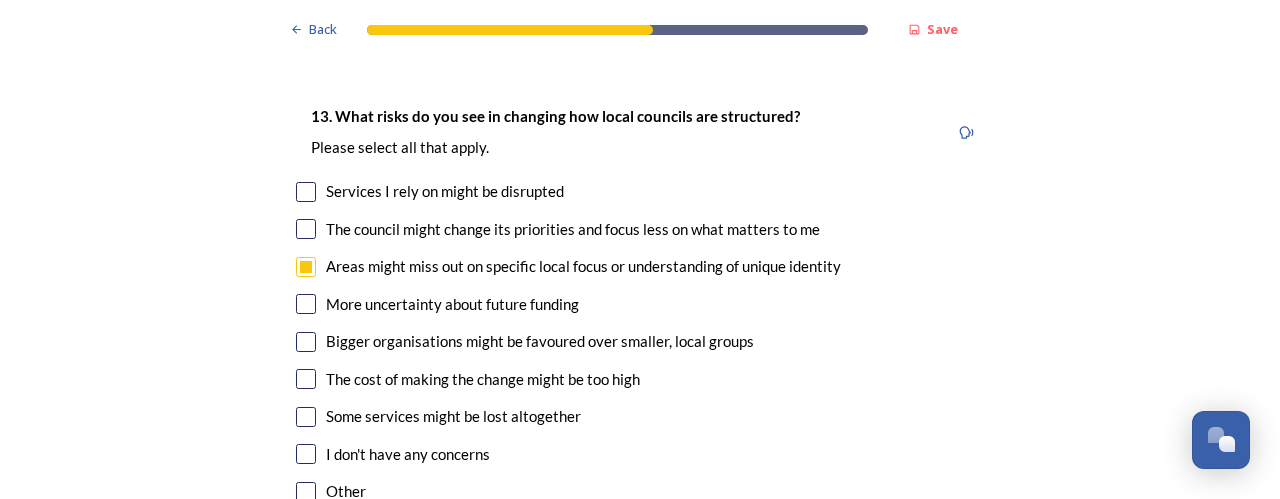 scroll, scrollTop: 4300, scrollLeft: 0, axis: vertical 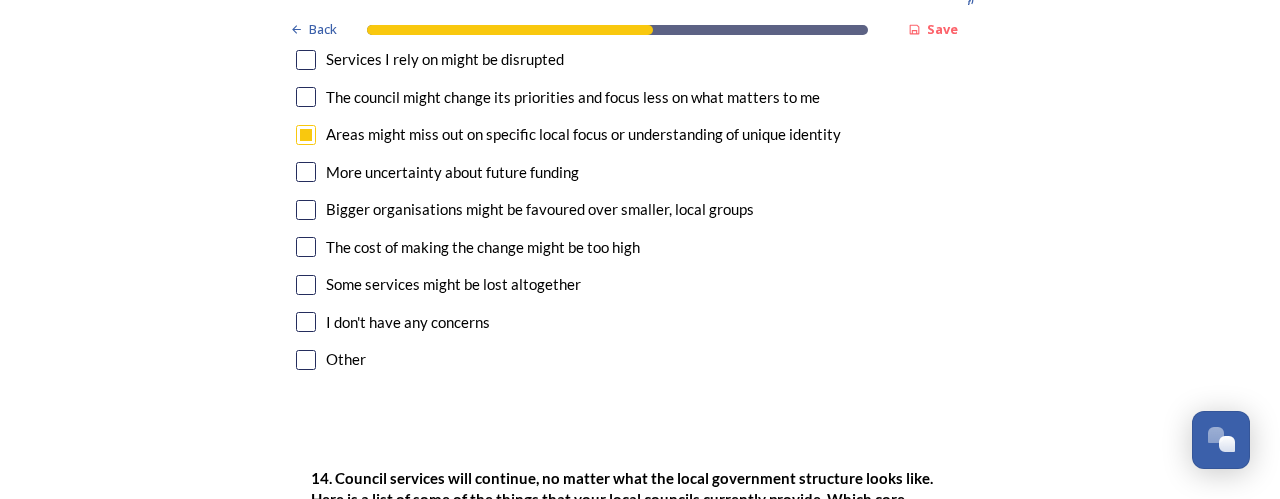 click at bounding box center (306, 247) 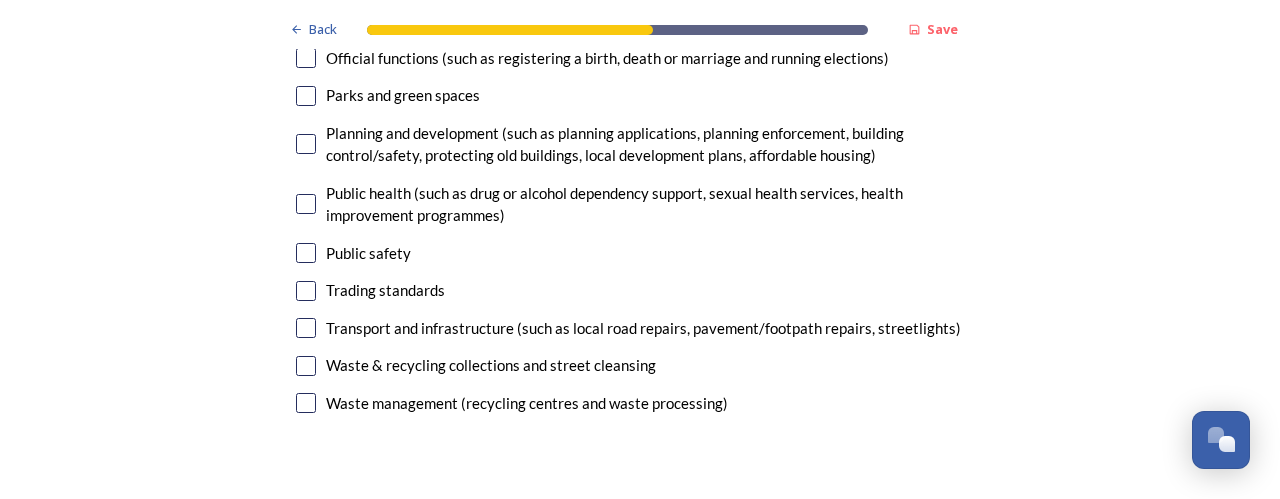 scroll, scrollTop: 5200, scrollLeft: 0, axis: vertical 